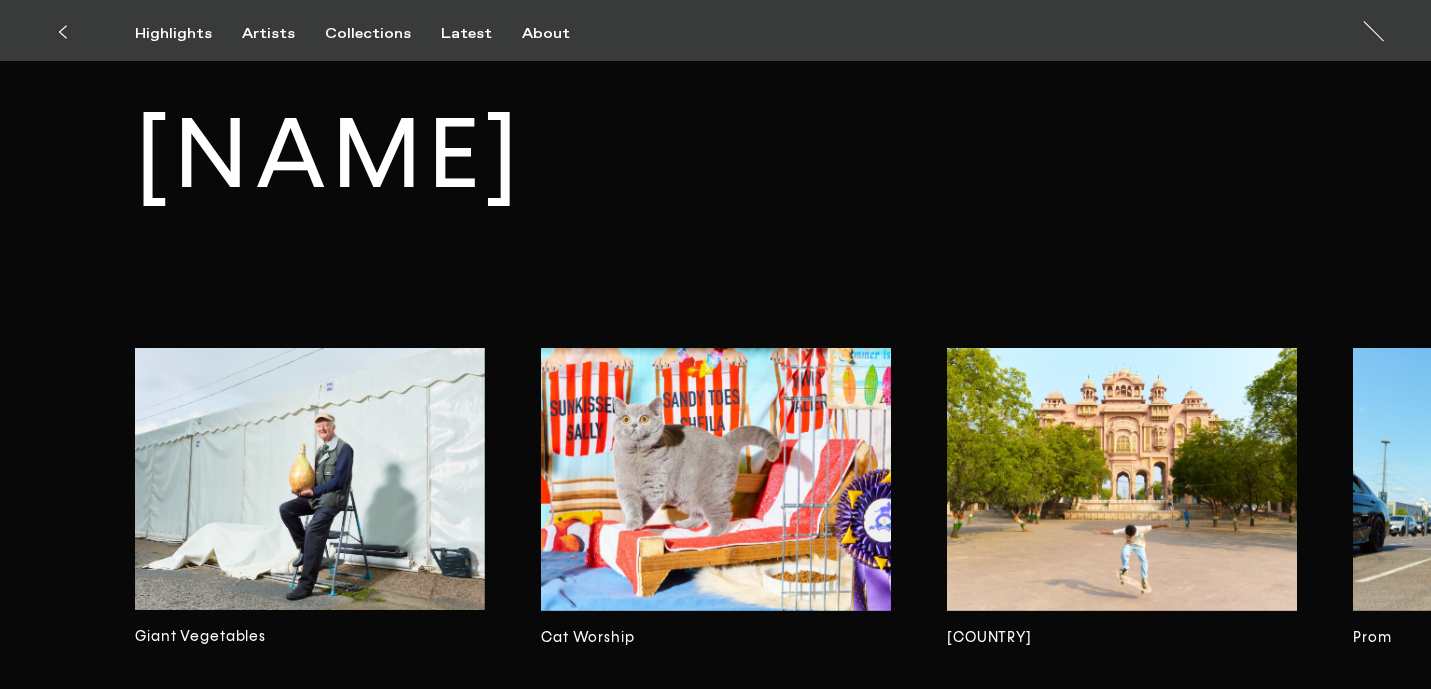 scroll, scrollTop: 3716, scrollLeft: 0, axis: vertical 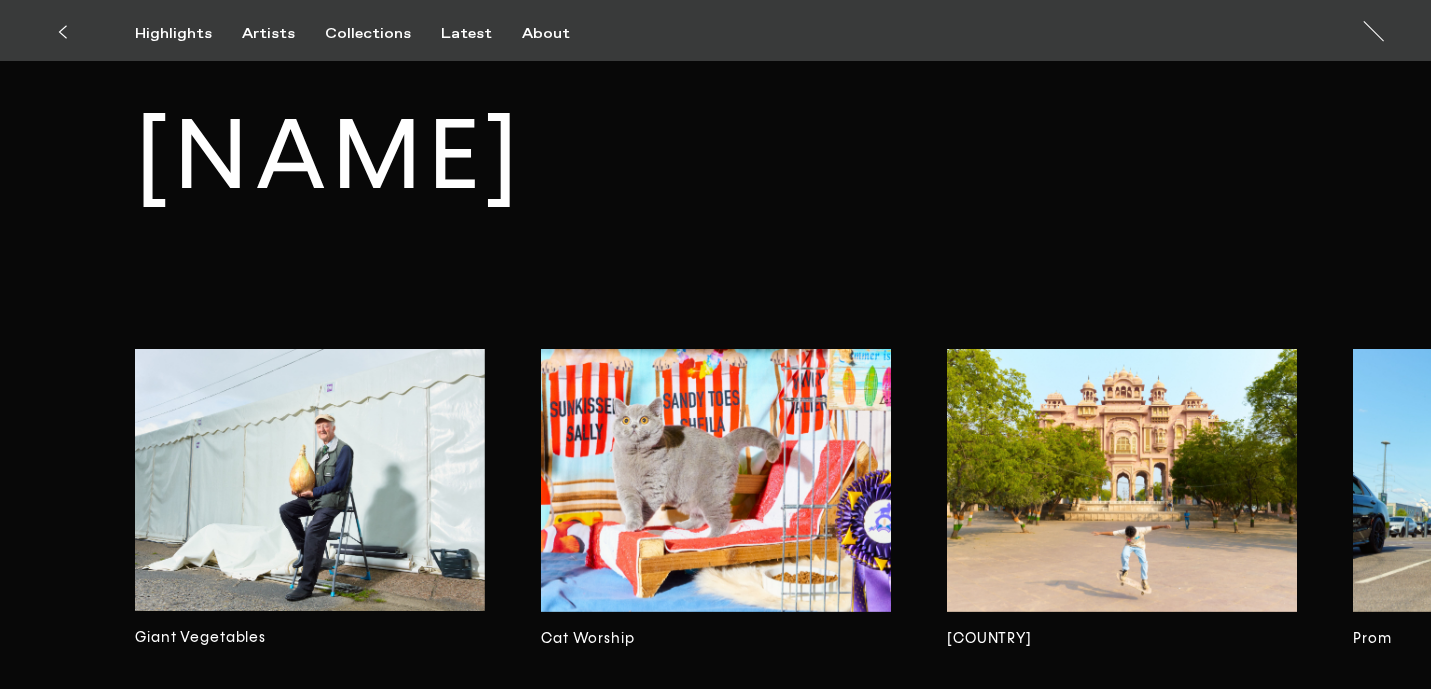click at bounding box center (310, 480) 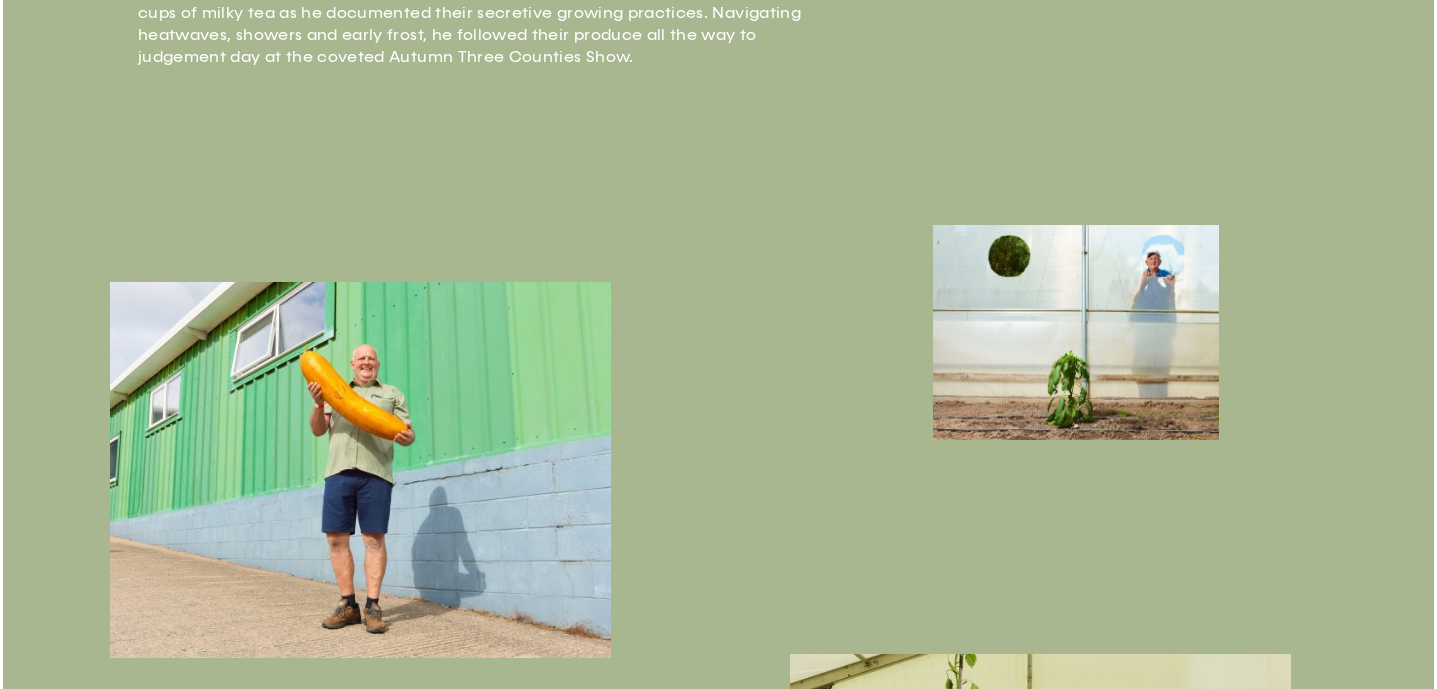scroll, scrollTop: 970, scrollLeft: 0, axis: vertical 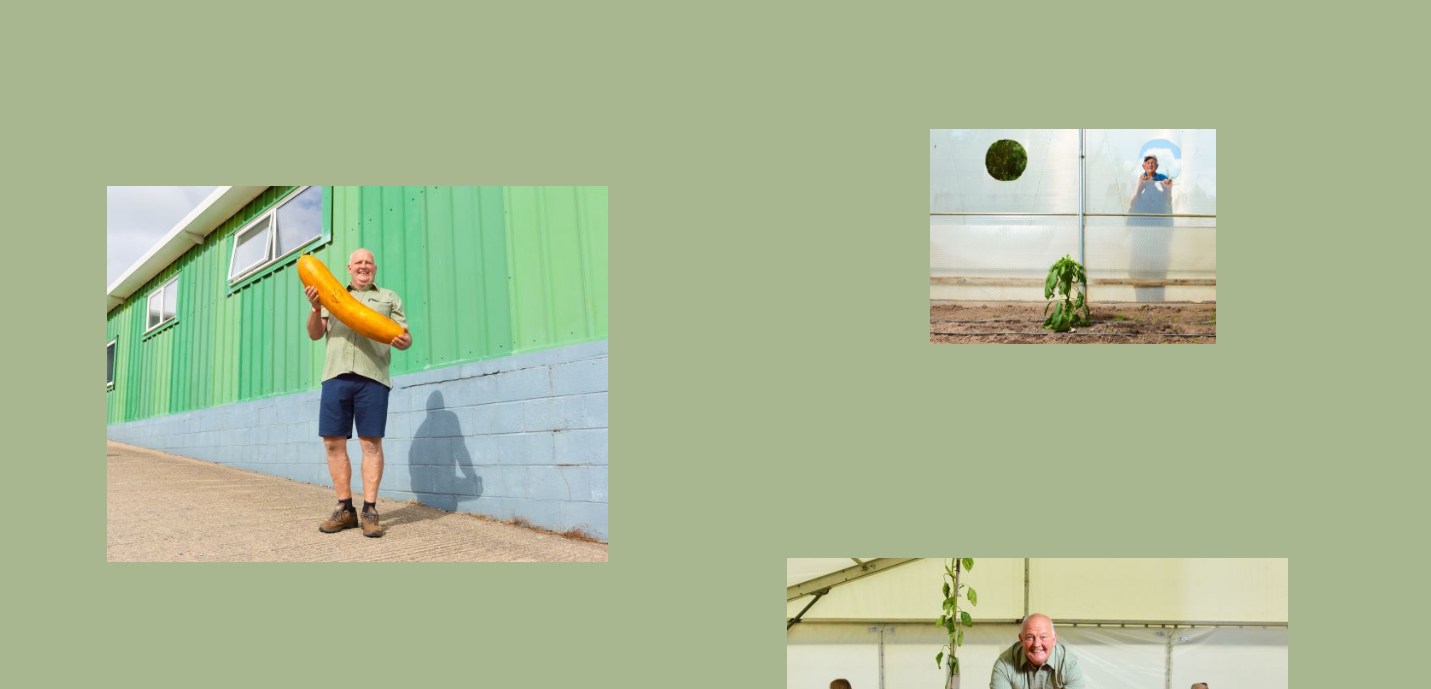click at bounding box center [1073, 236] 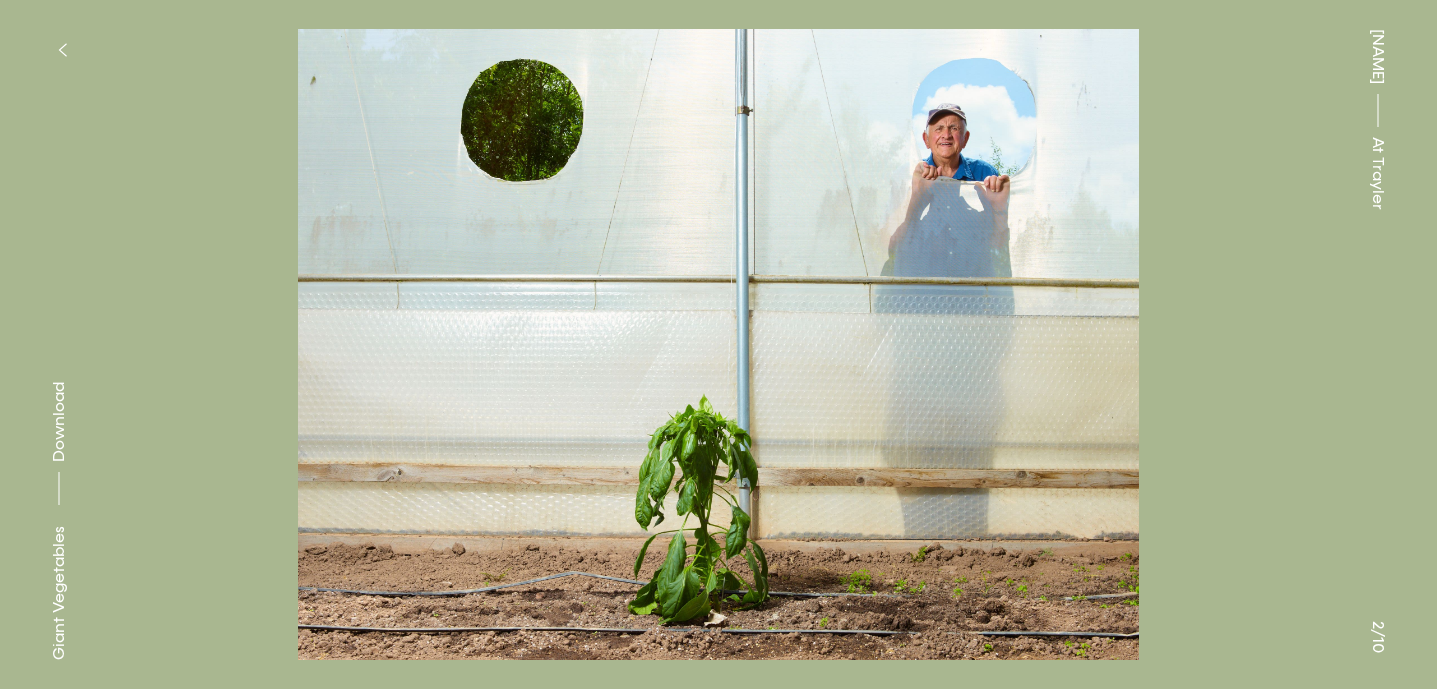 click at bounding box center (1078, 172) 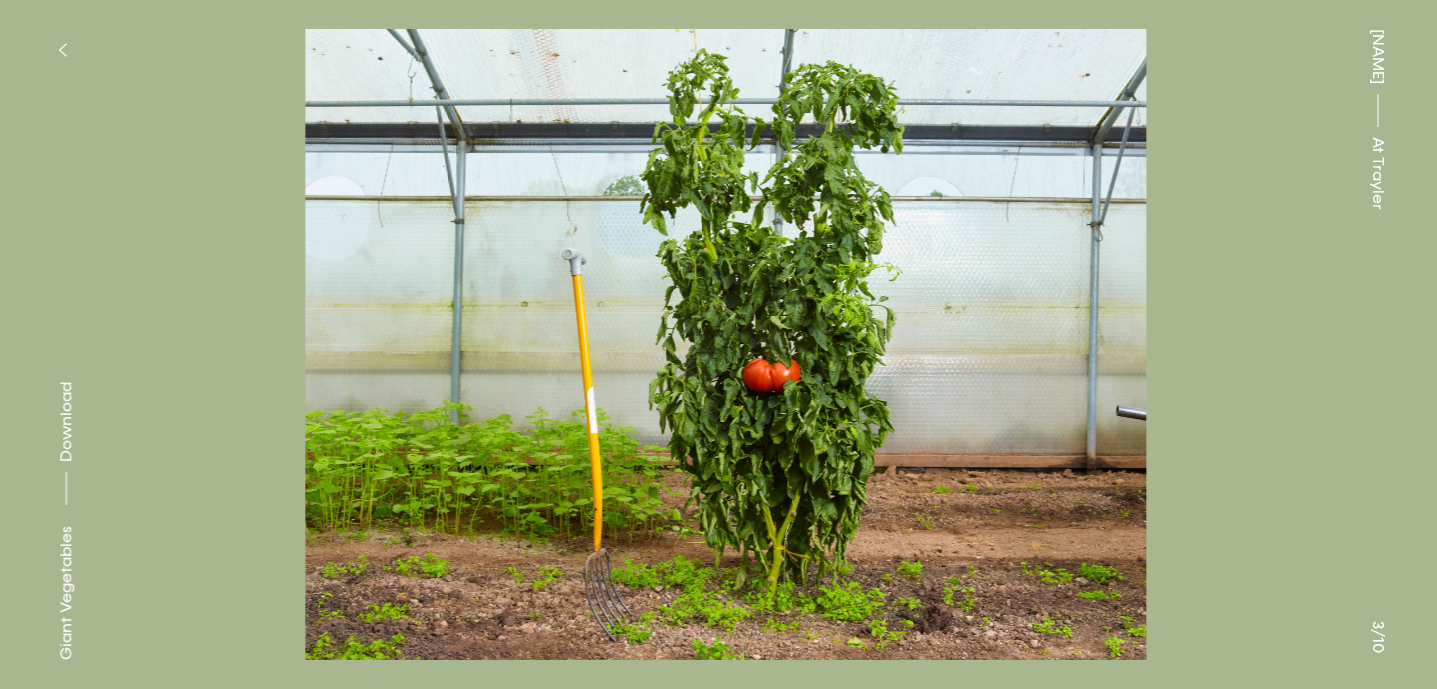 click at bounding box center (1078, 172) 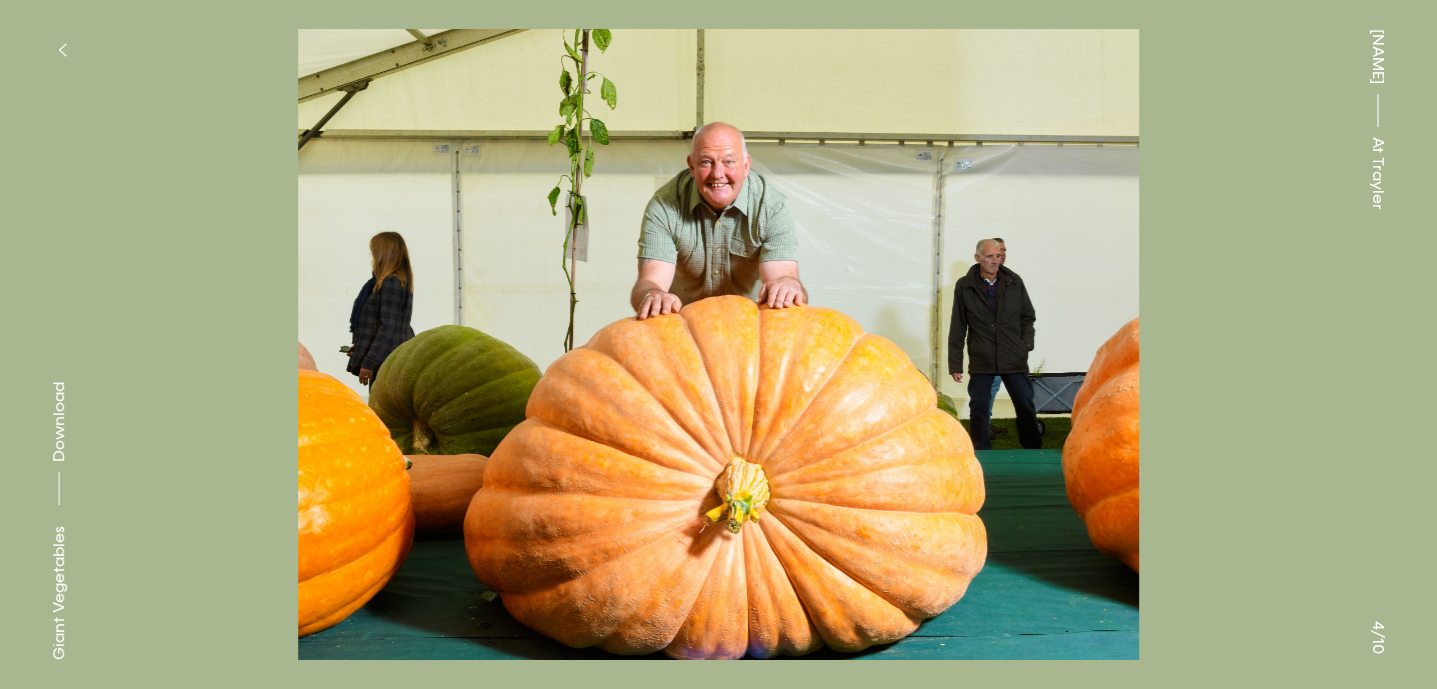 click at bounding box center (1078, 172) 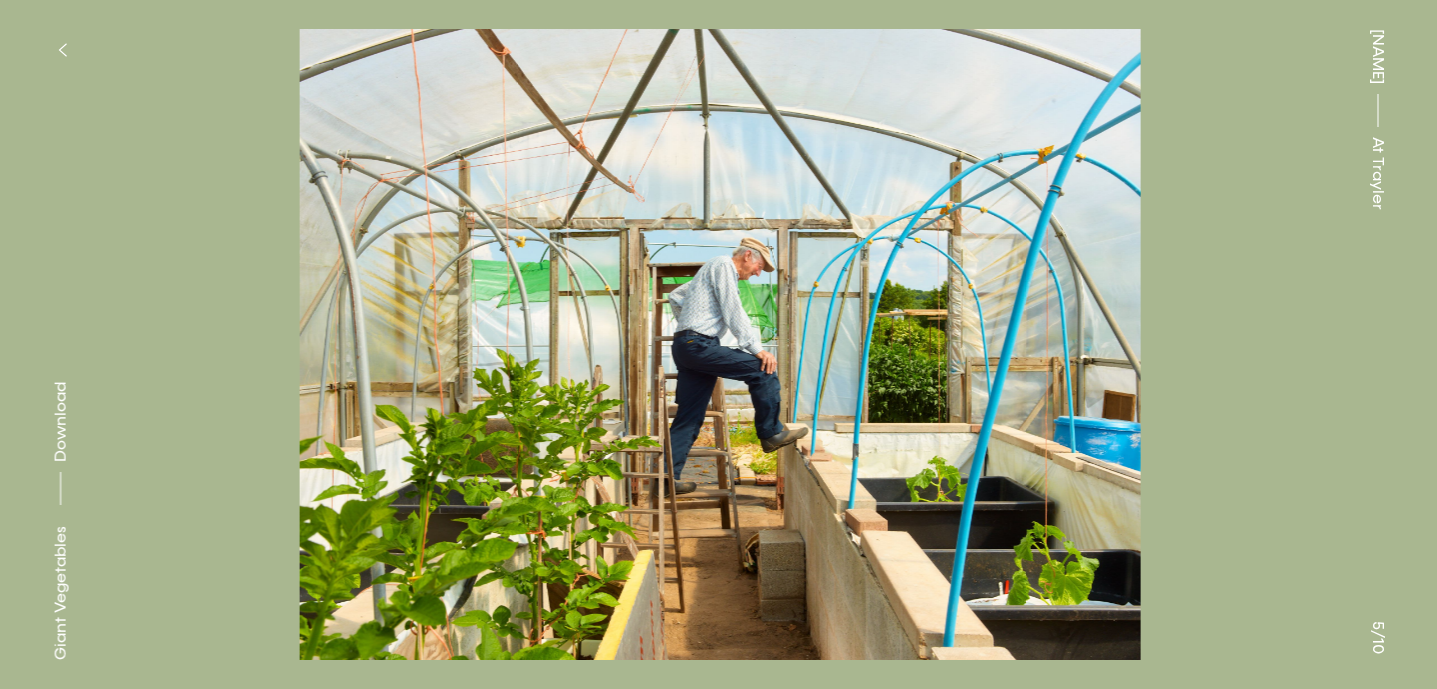click at bounding box center [359, 172] 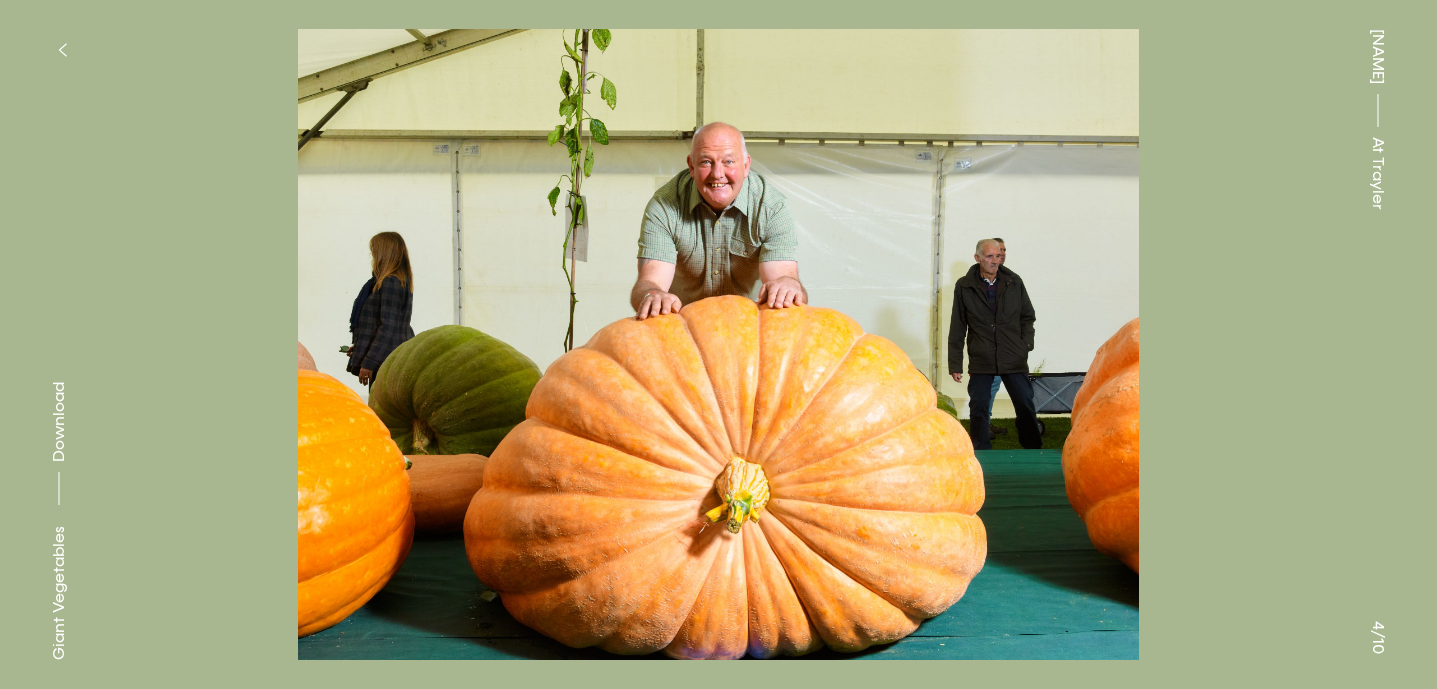 click at bounding box center (1078, 172) 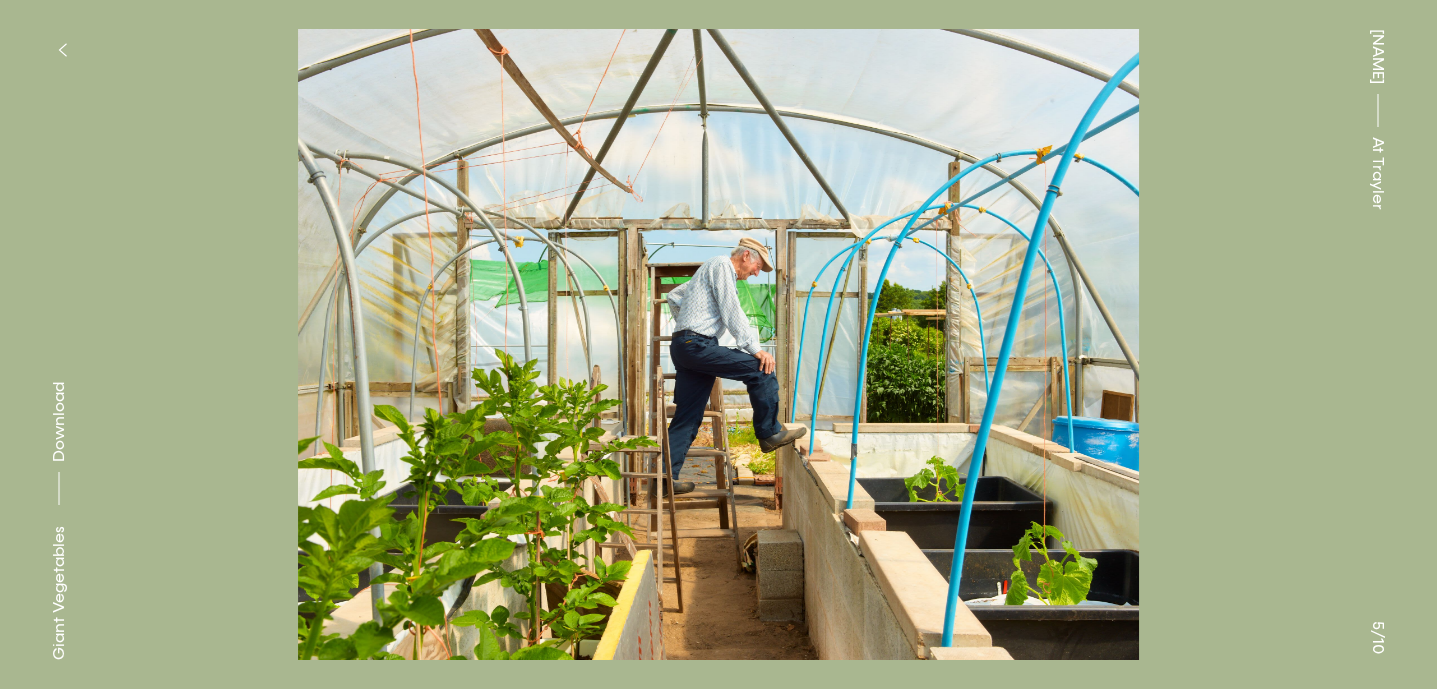 click at bounding box center (1078, 172) 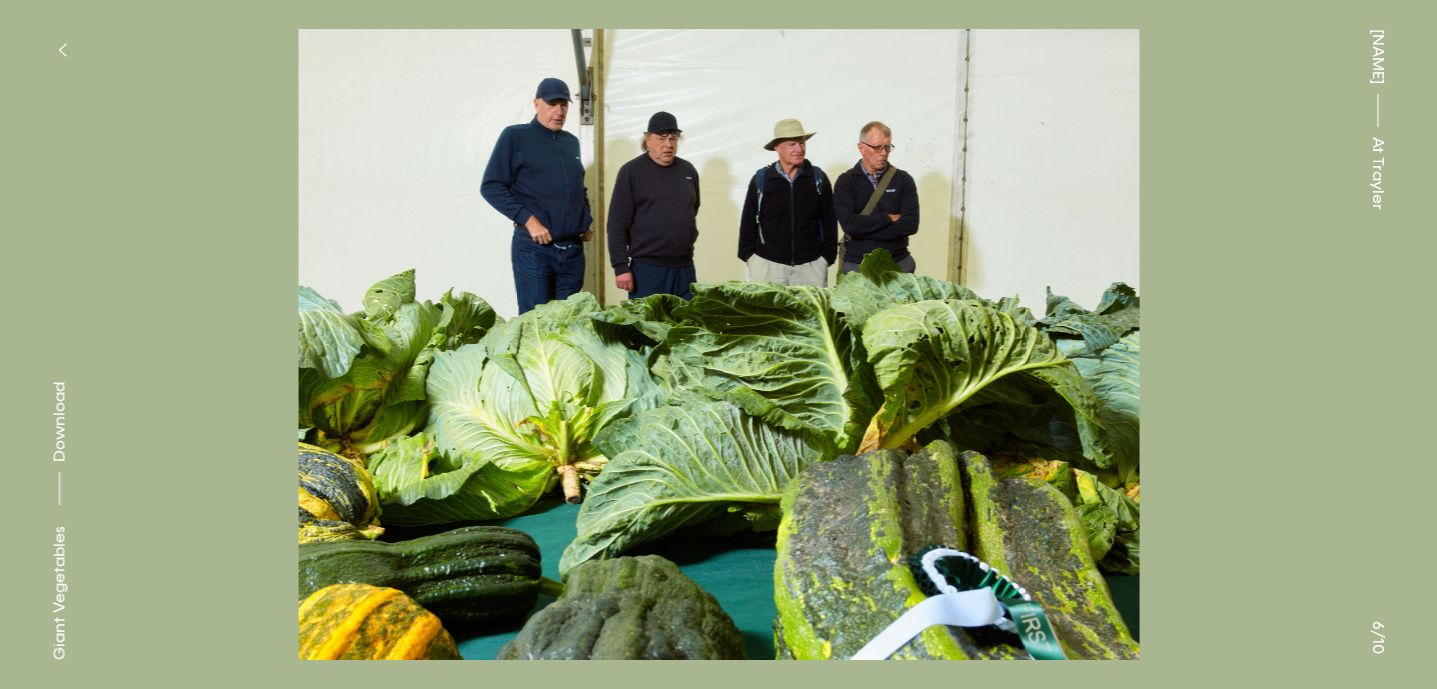 click at bounding box center [1078, 172] 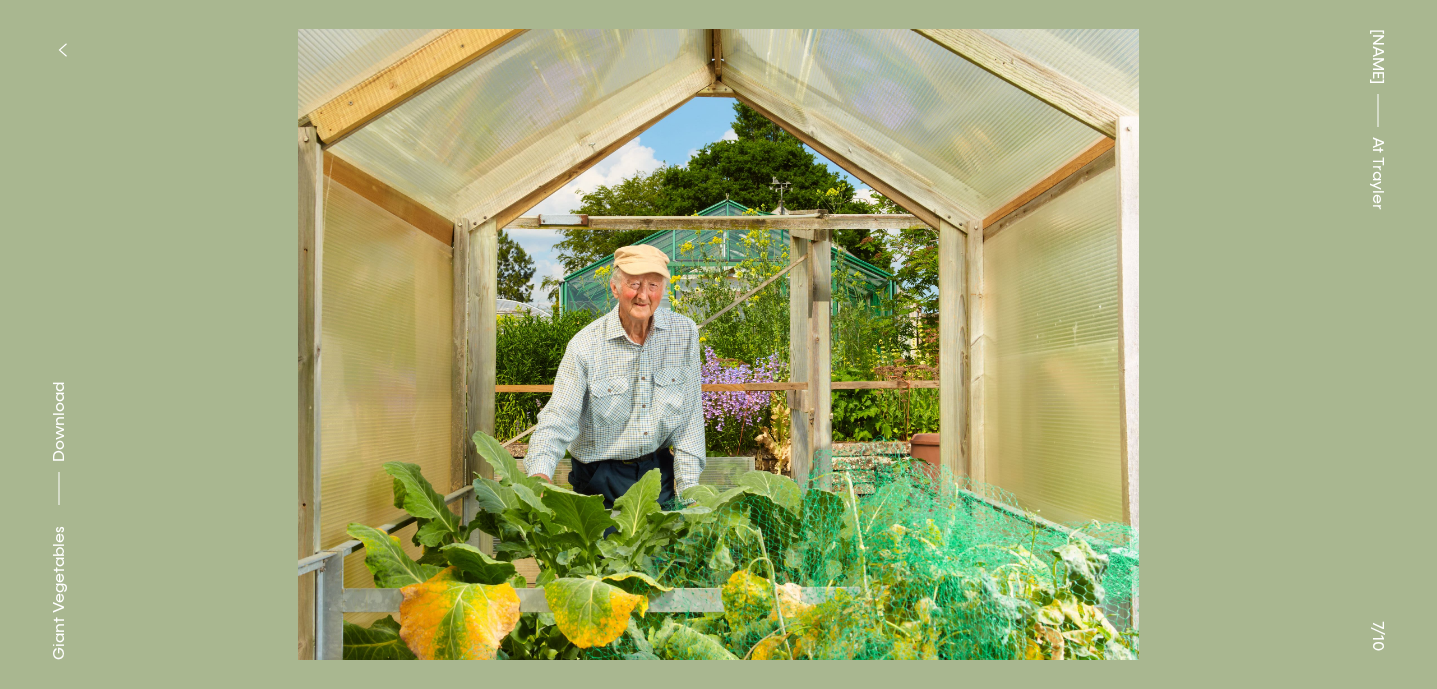 click at bounding box center (1078, 172) 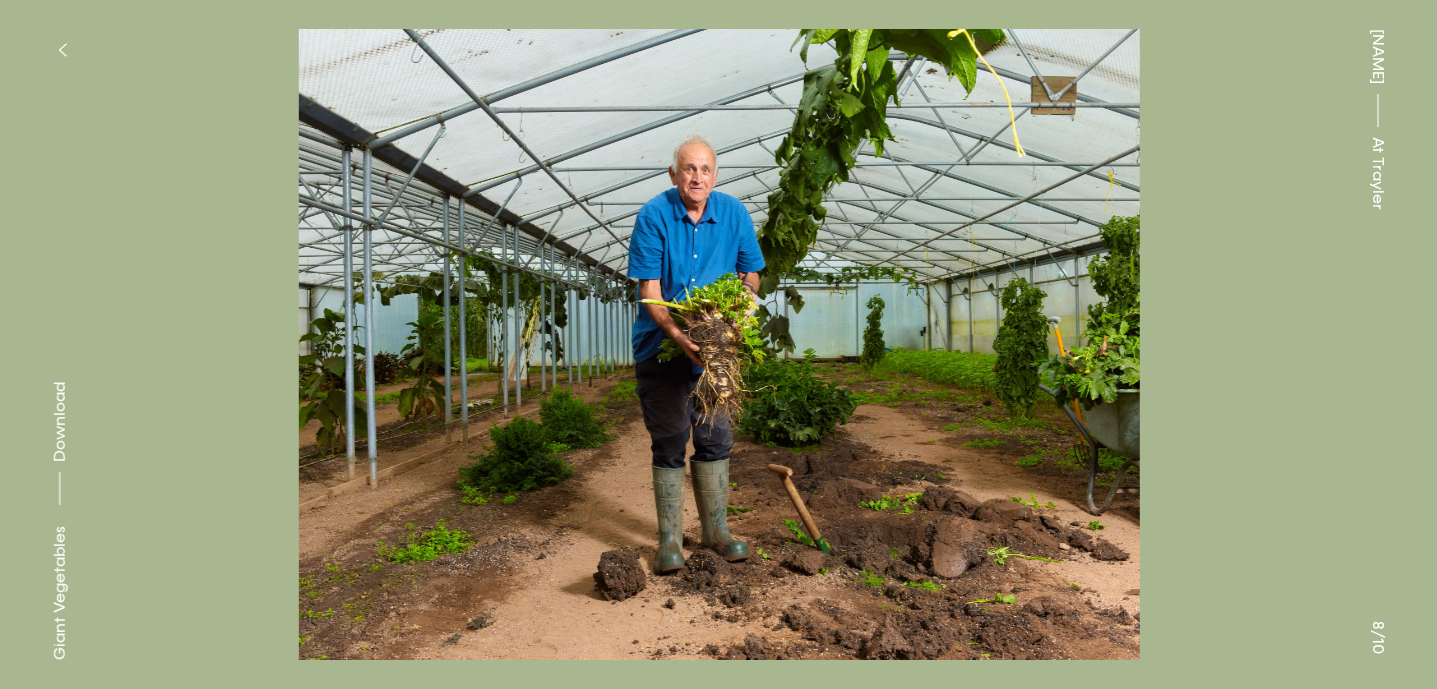 click at bounding box center [1078, 172] 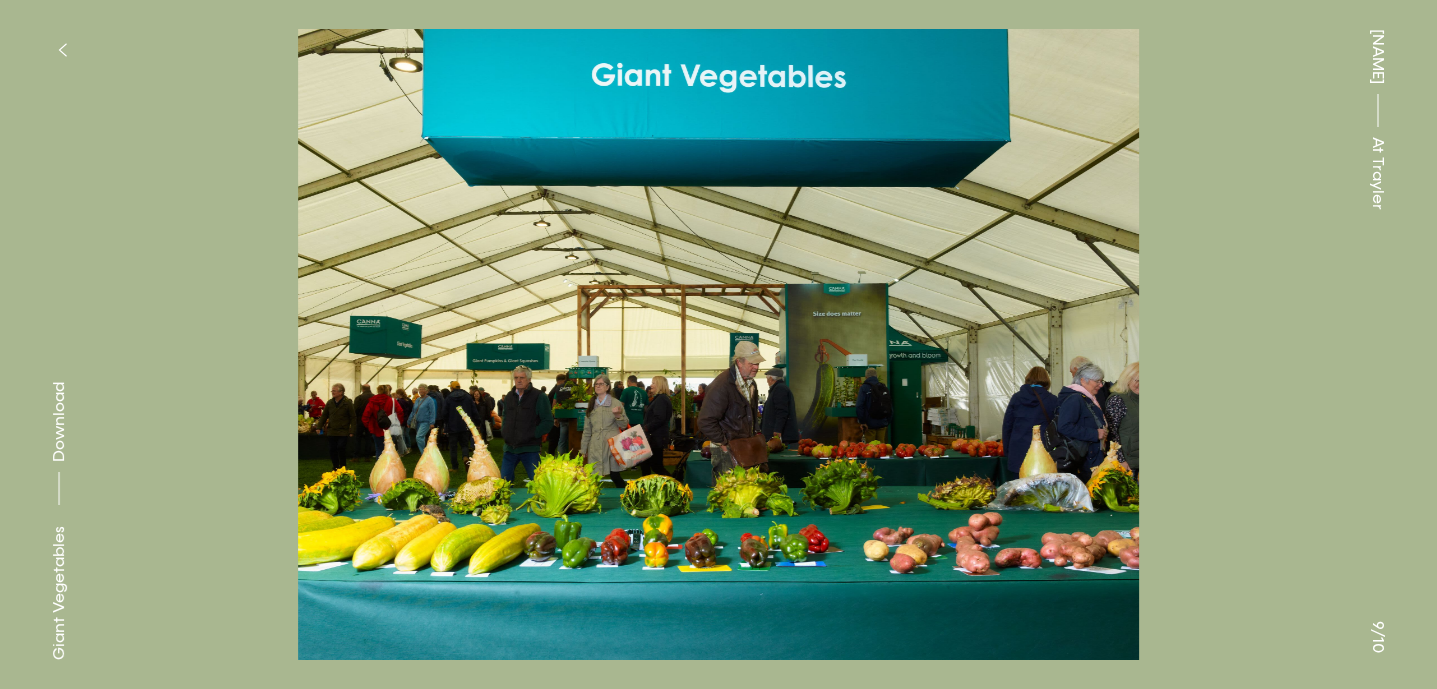 click at bounding box center [1078, 172] 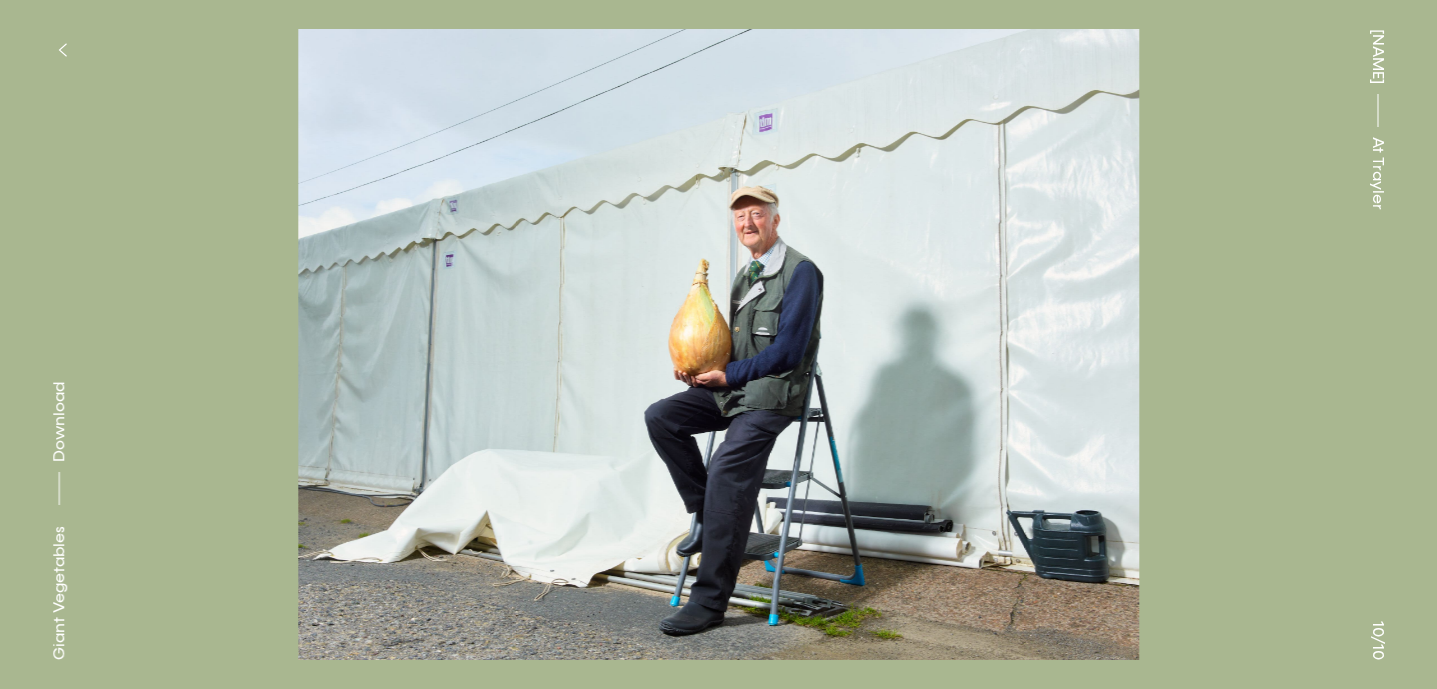 click at bounding box center [359, 172] 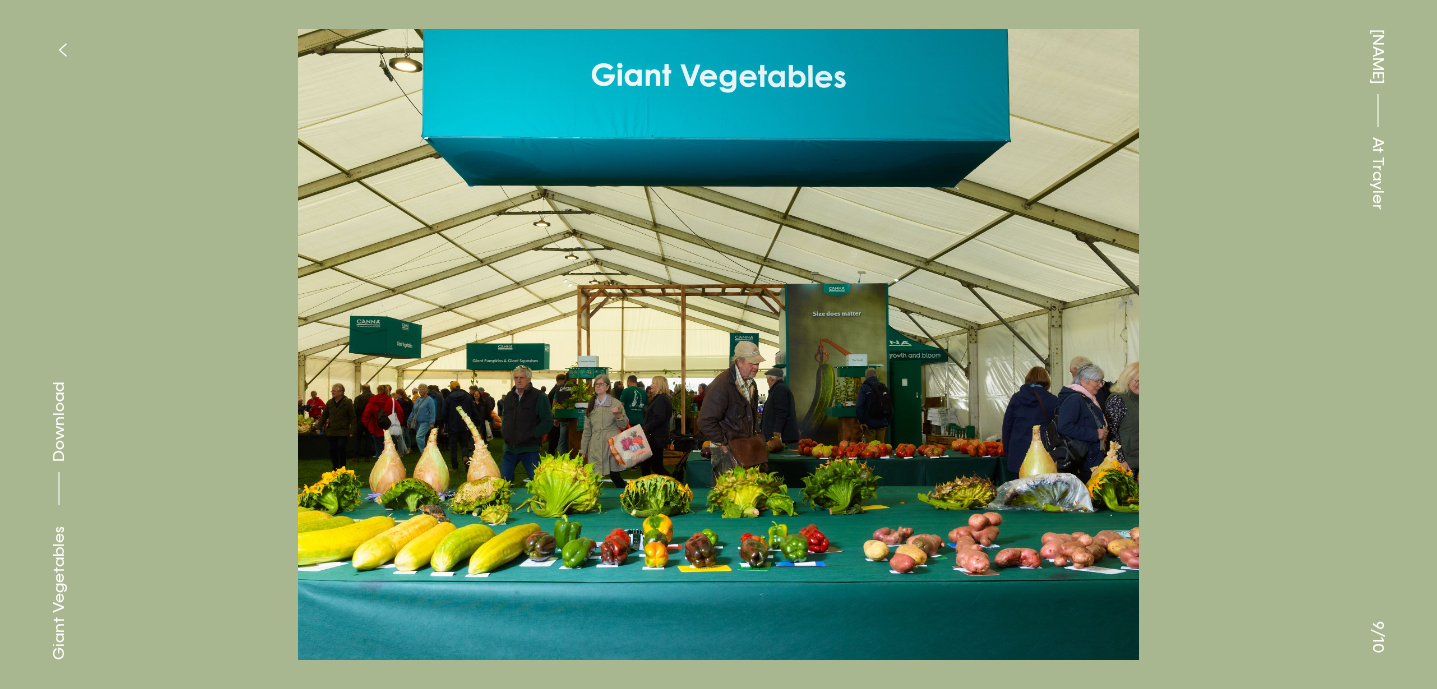 click at bounding box center (1078, 172) 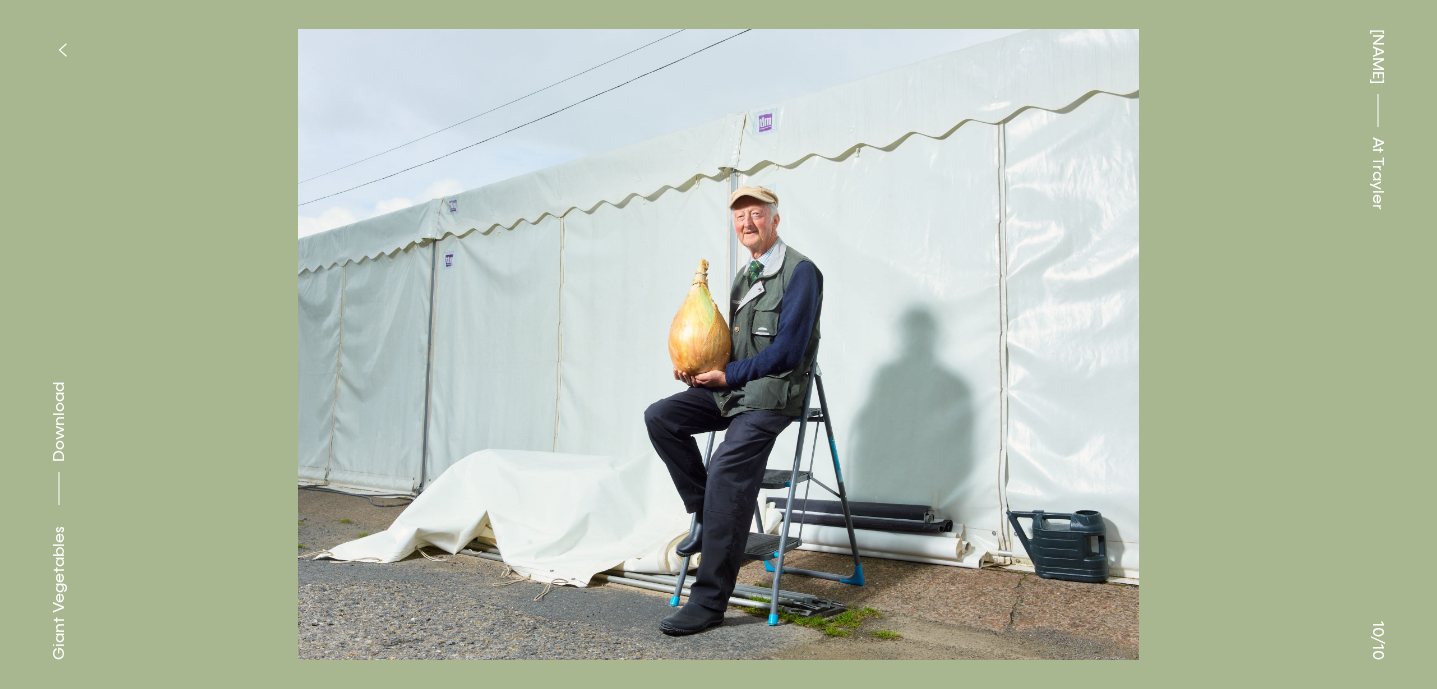 drag, startPoint x: 439, startPoint y: 275, endPoint x: 458, endPoint y: 271, distance: 19.416489 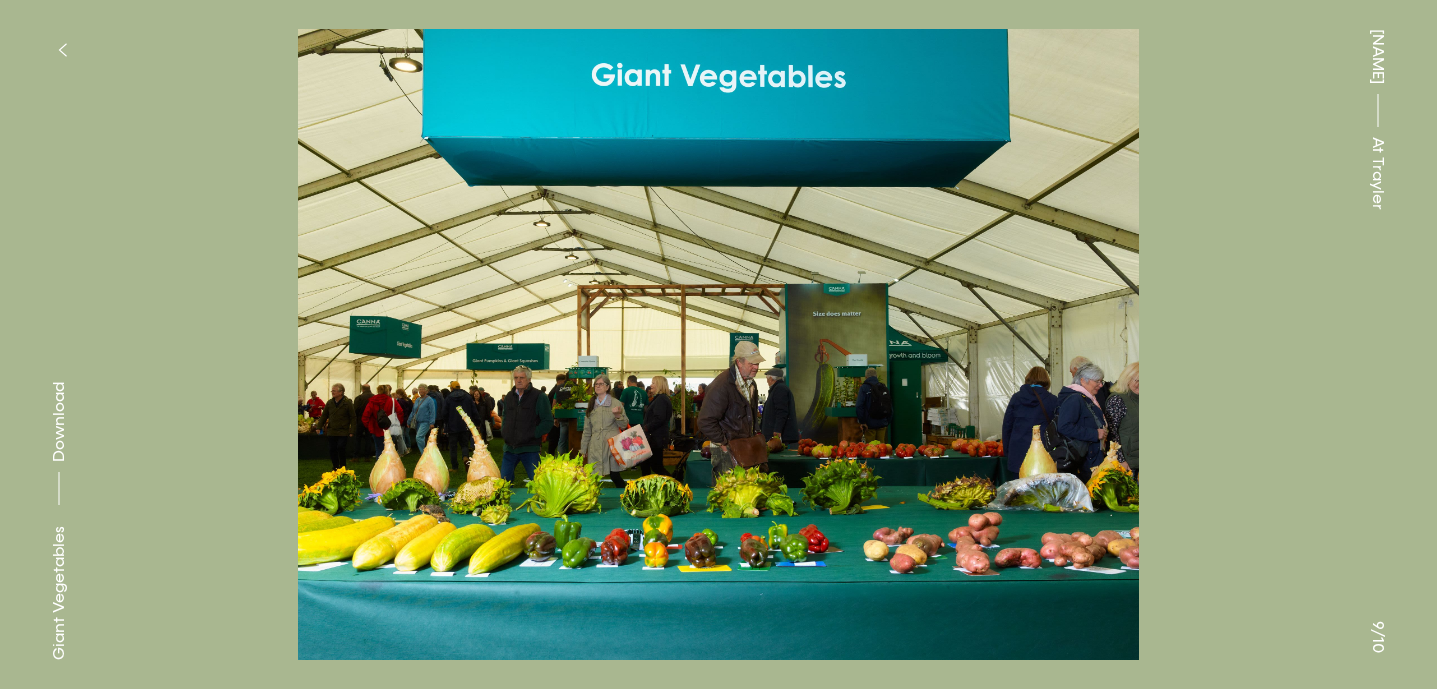 click at bounding box center [1078, 172] 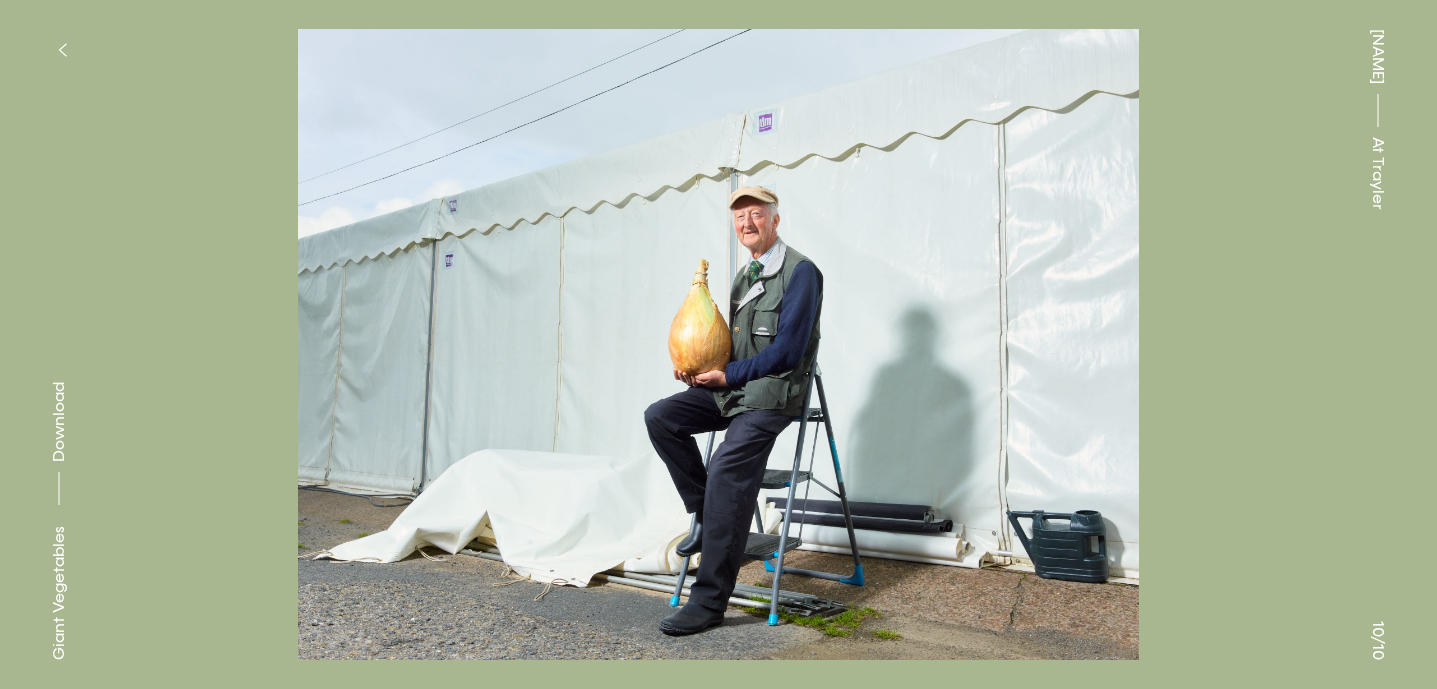 click at bounding box center (1078, 172) 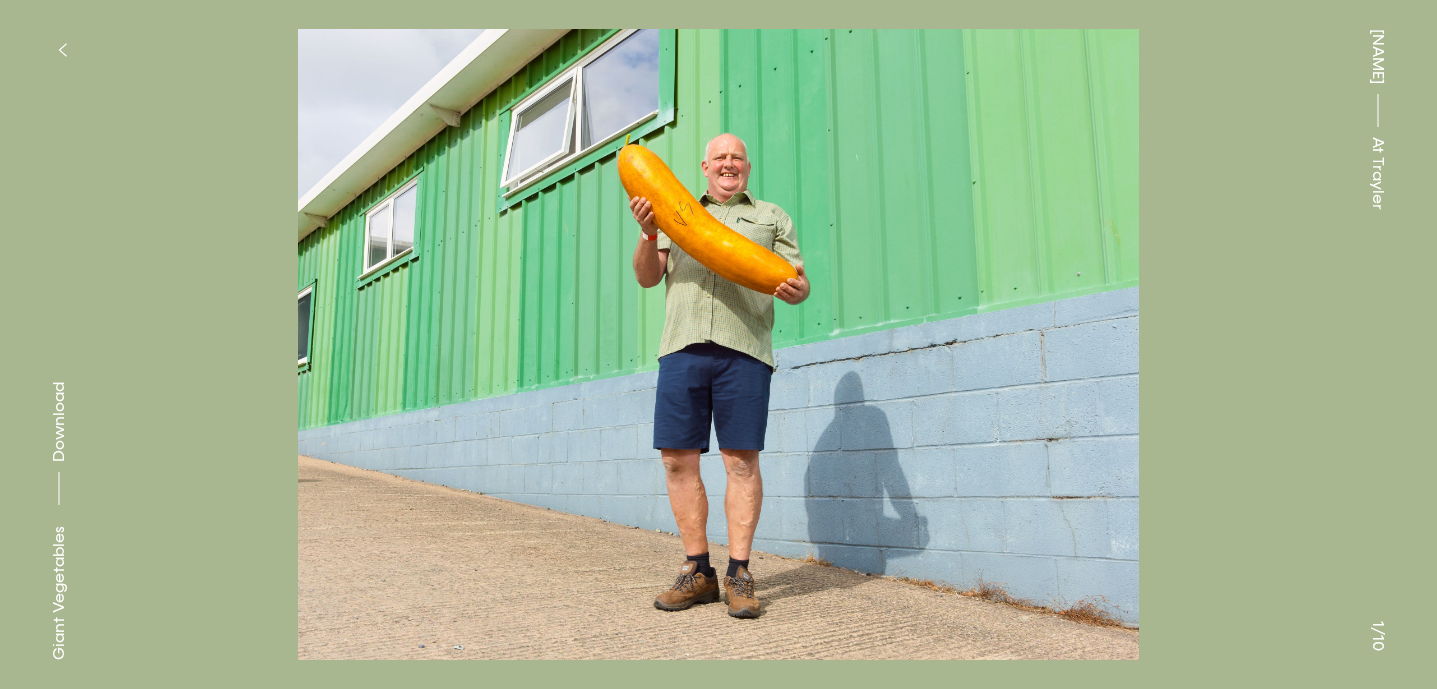 click at bounding box center [1078, 172] 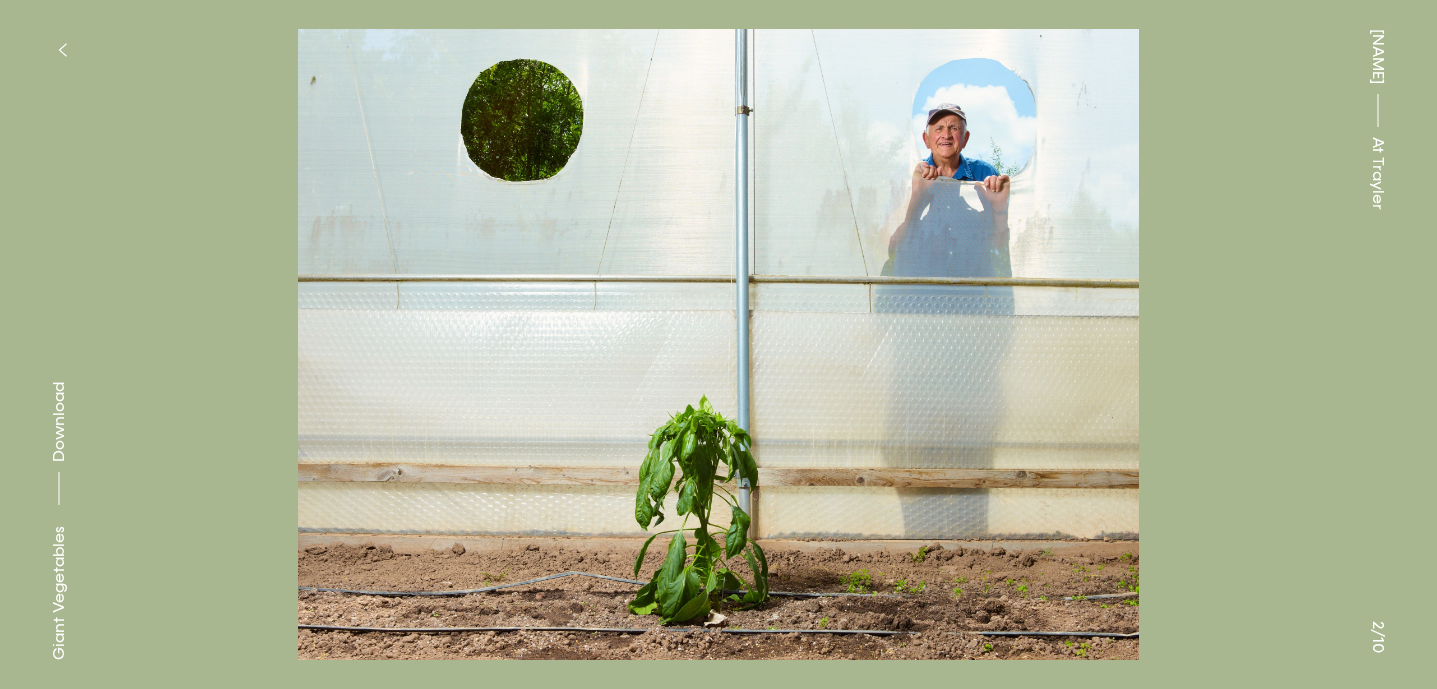 click at bounding box center (1078, 172) 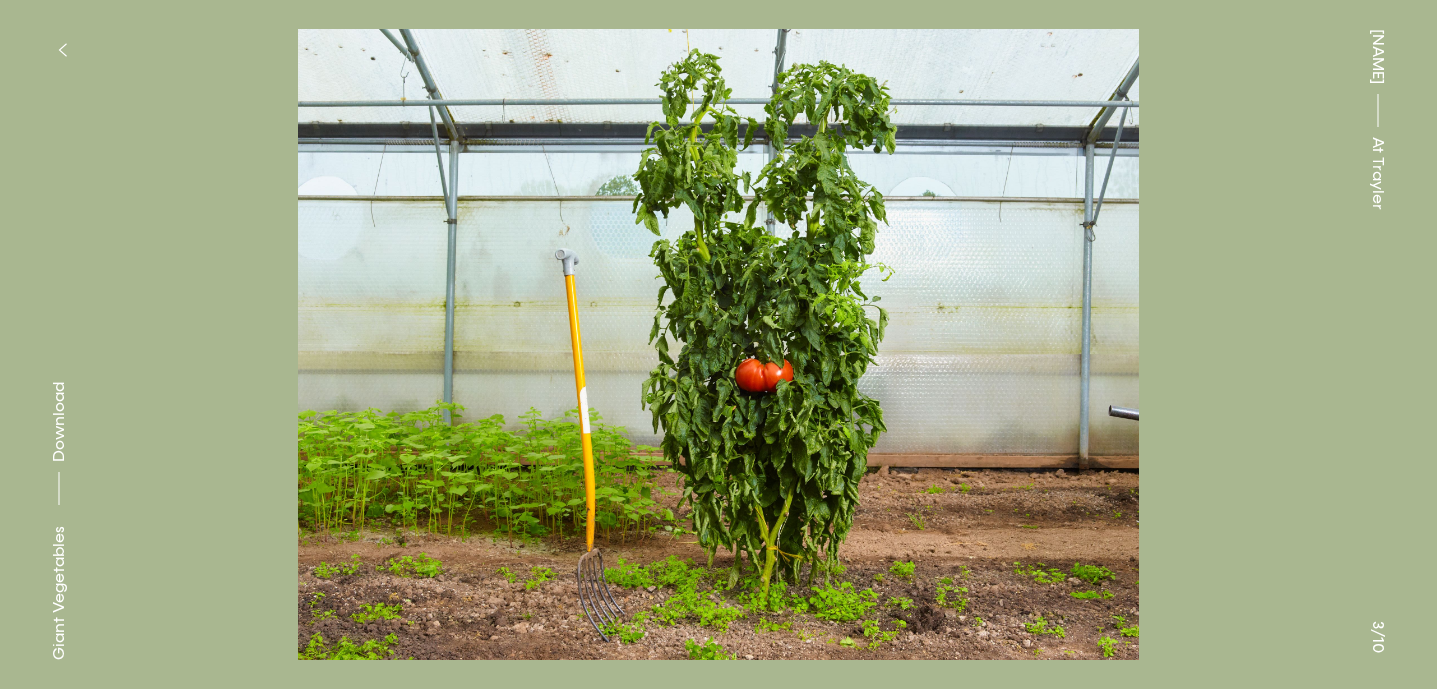 click at bounding box center [1078, 172] 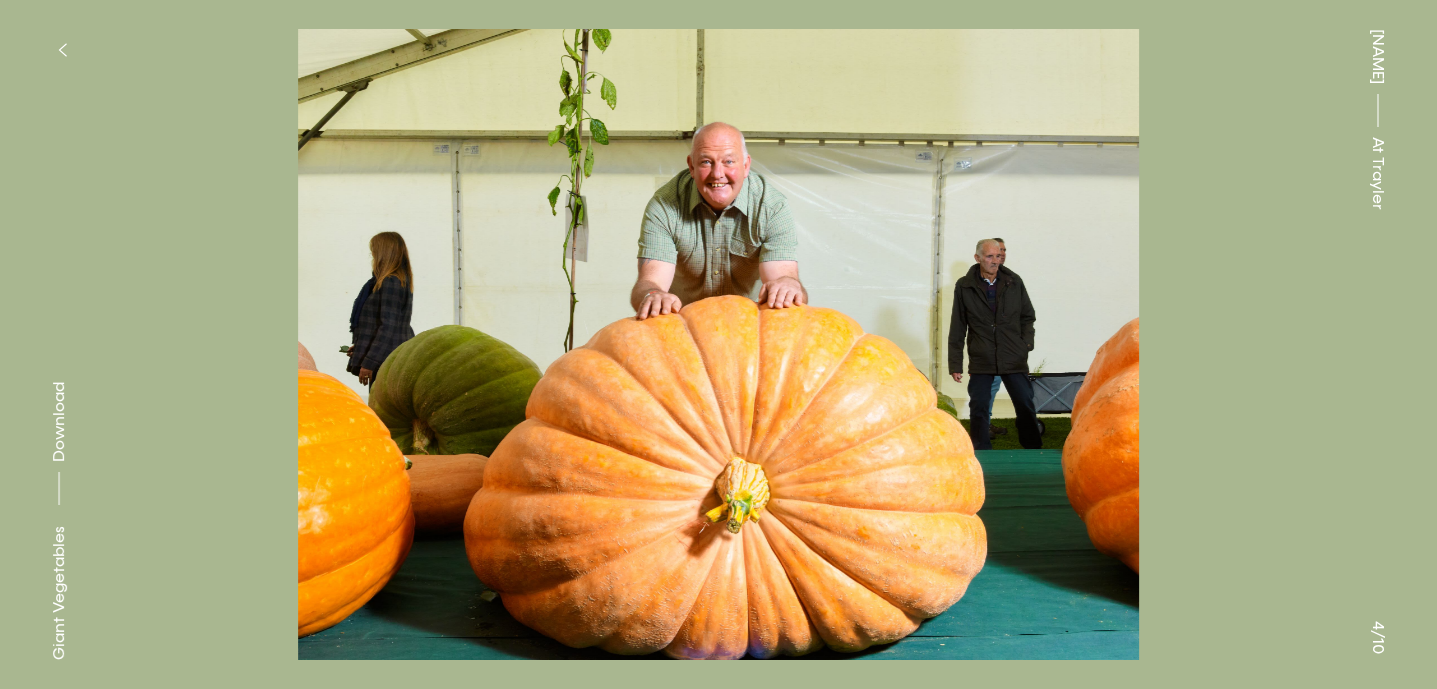 click at bounding box center [1078, 172] 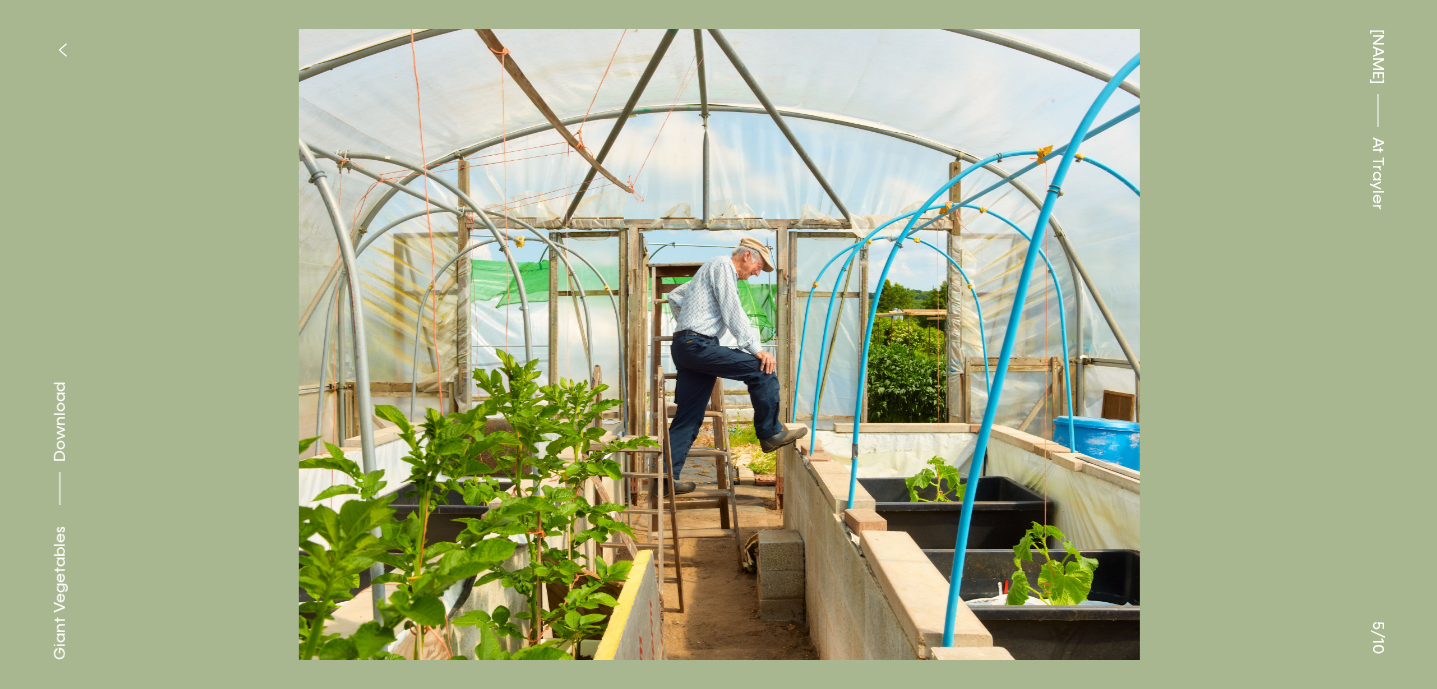 click at bounding box center (1078, 172) 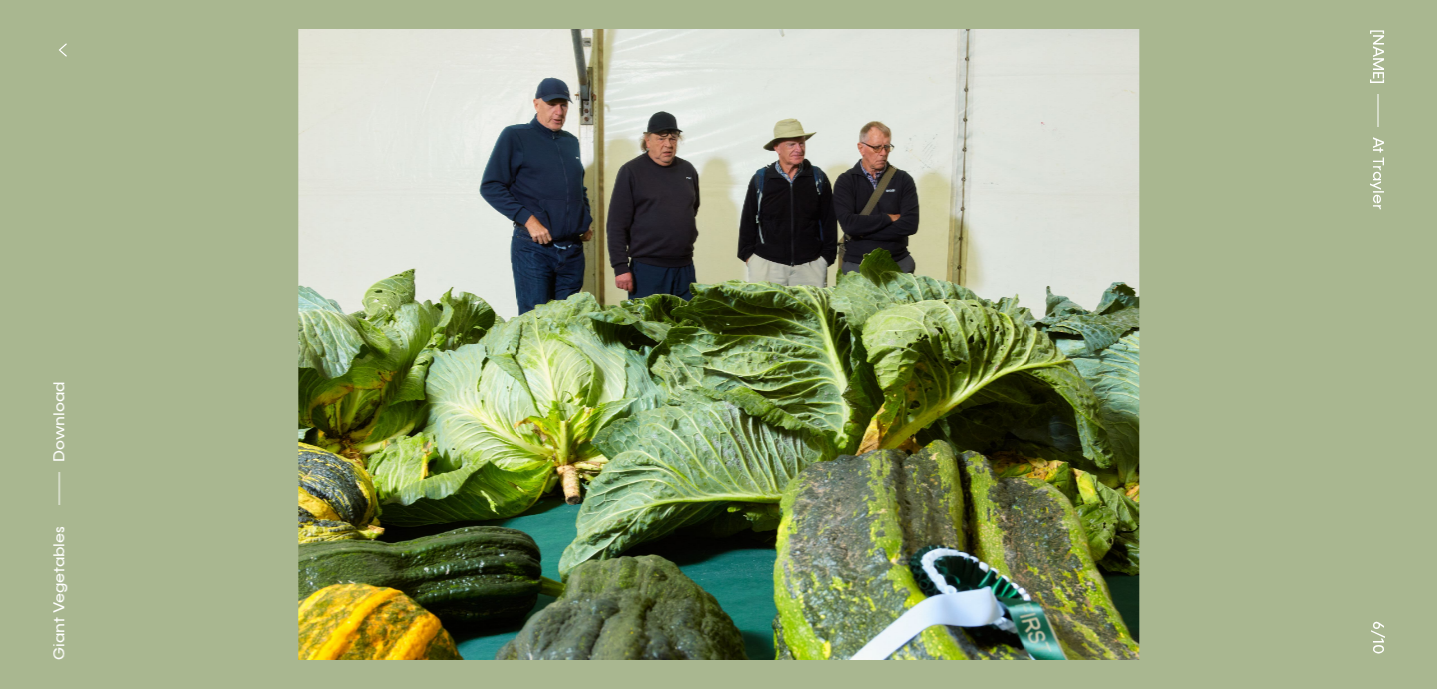 click at bounding box center [1078, 172] 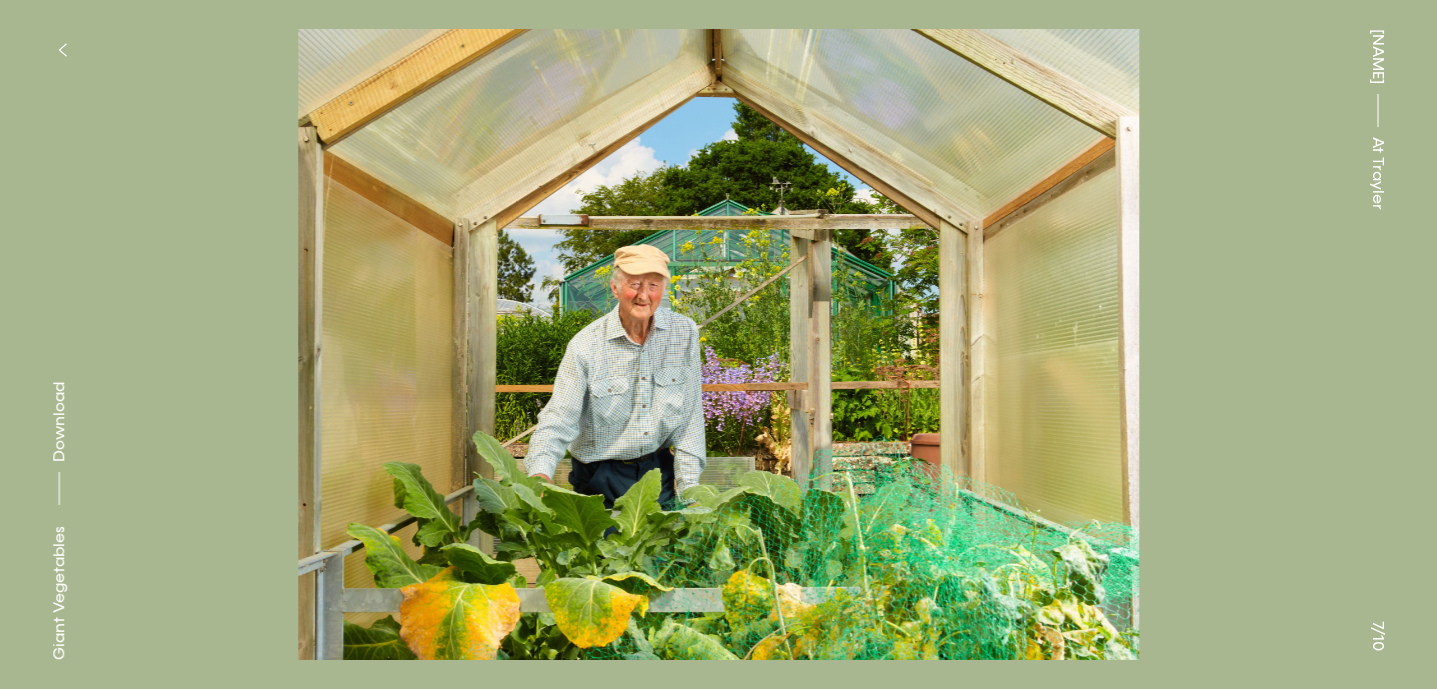 click at bounding box center [1078, 172] 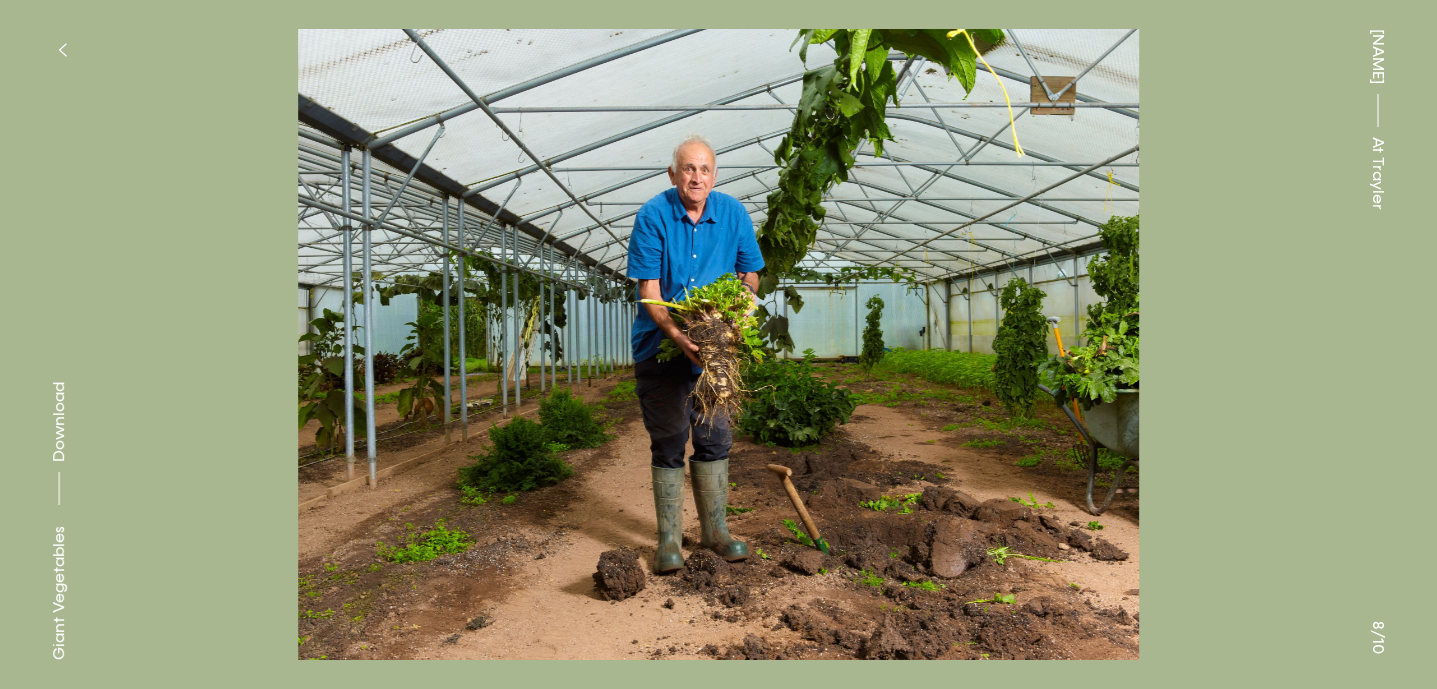 click at bounding box center (1078, 172) 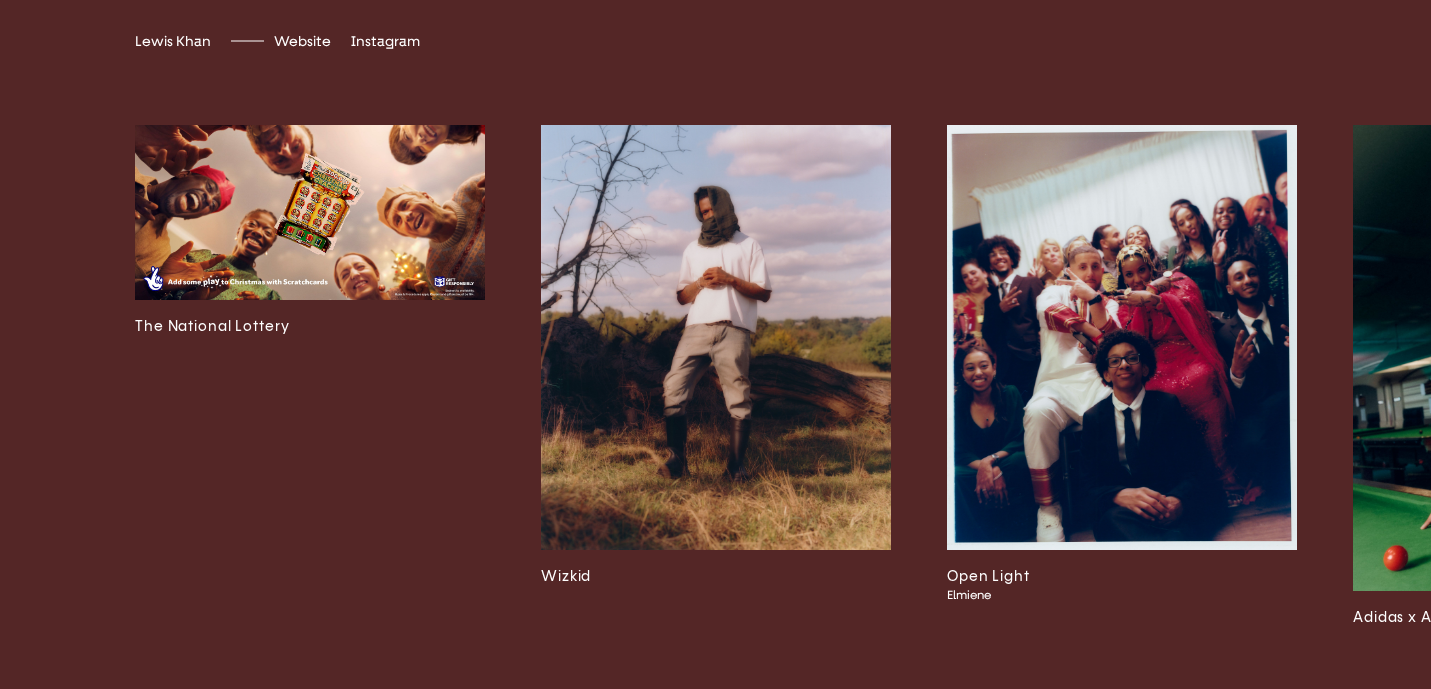 scroll, scrollTop: 5108, scrollLeft: 0, axis: vertical 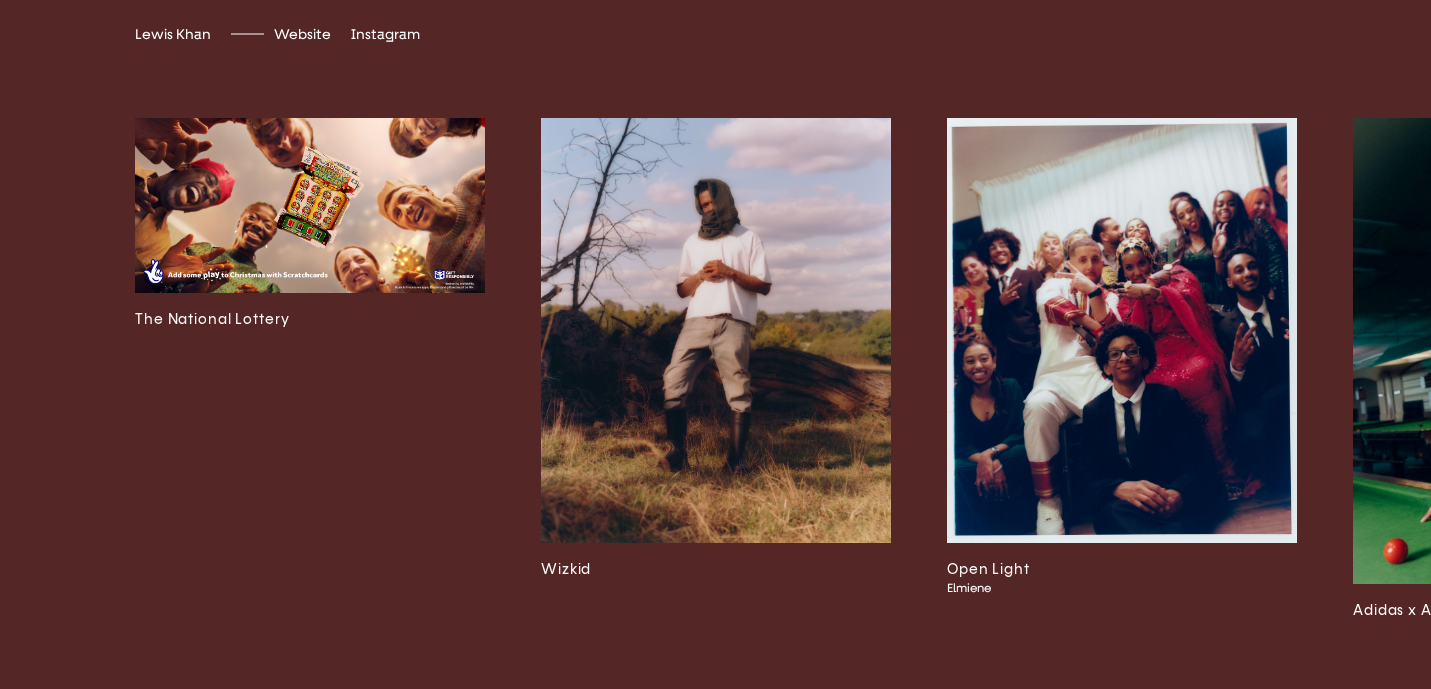click at bounding box center [310, 205] 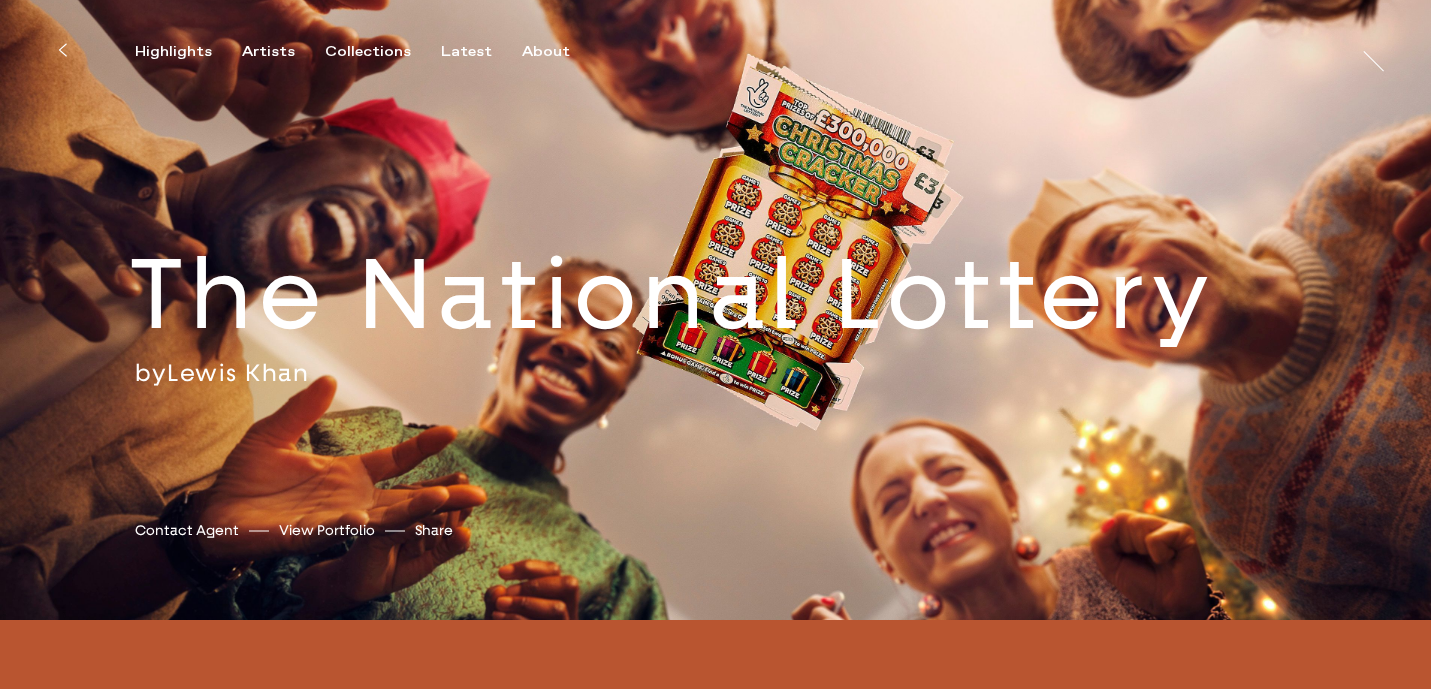 scroll, scrollTop: 0, scrollLeft: 0, axis: both 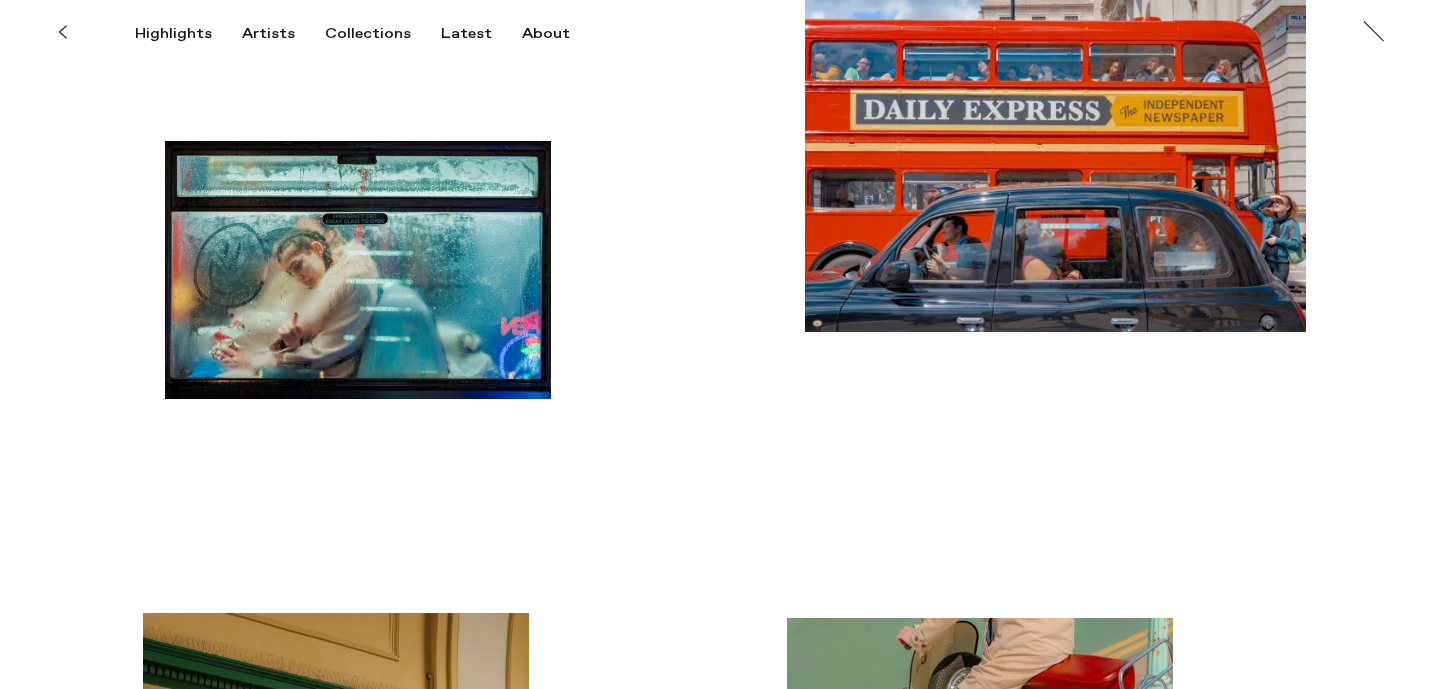 click at bounding box center [1055, 165] 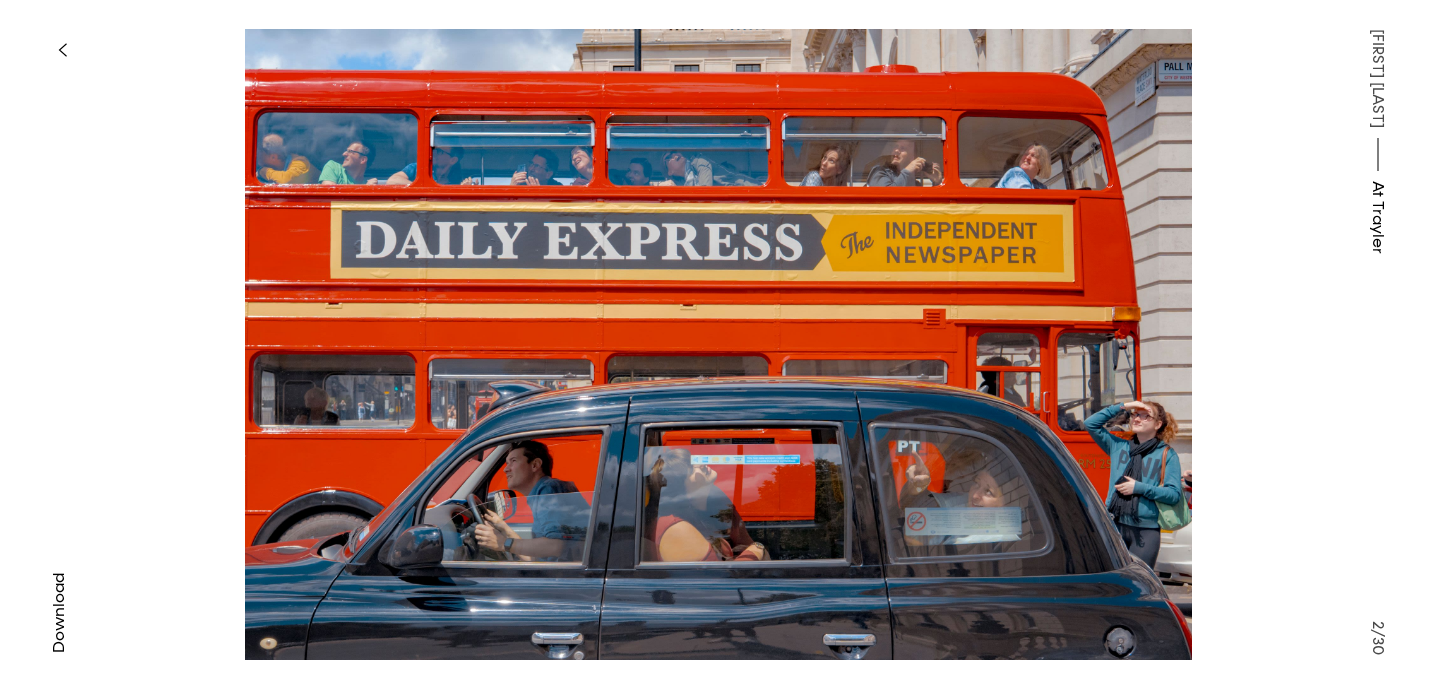 click at bounding box center (718, 344) 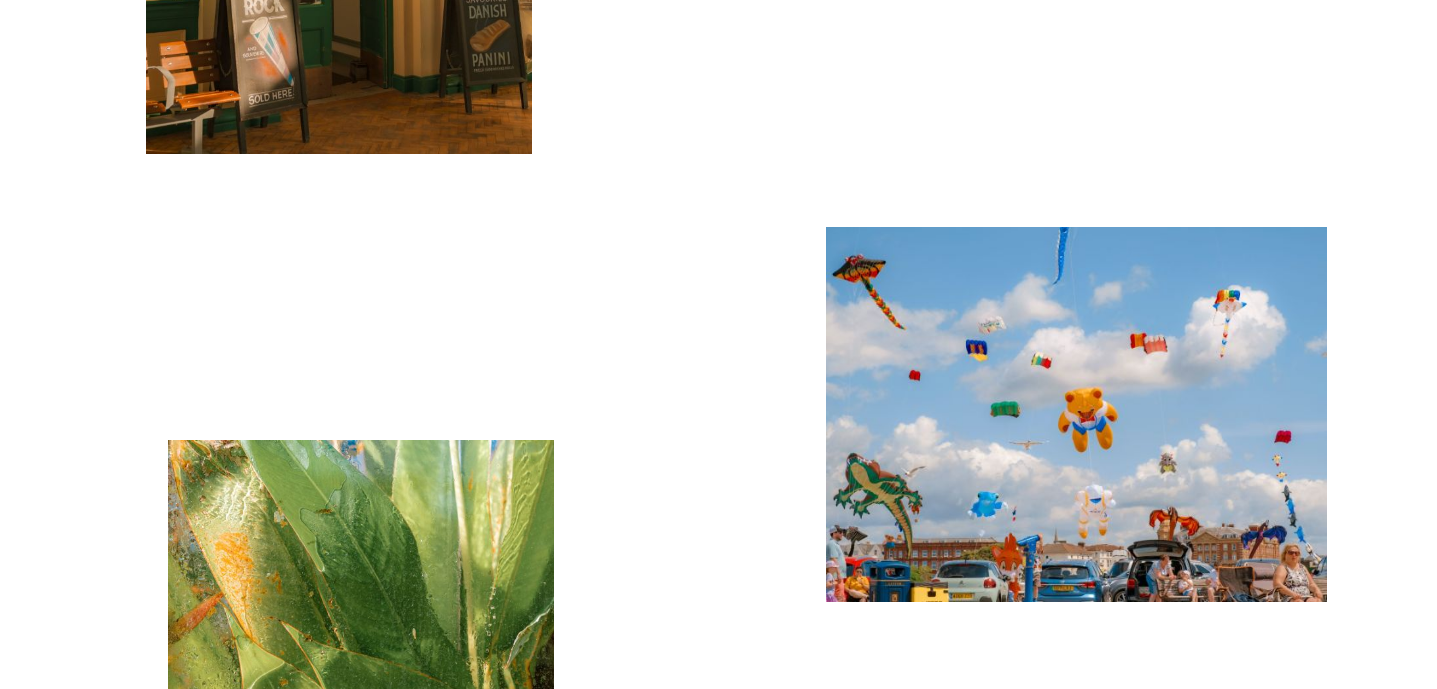 scroll, scrollTop: 1330, scrollLeft: 0, axis: vertical 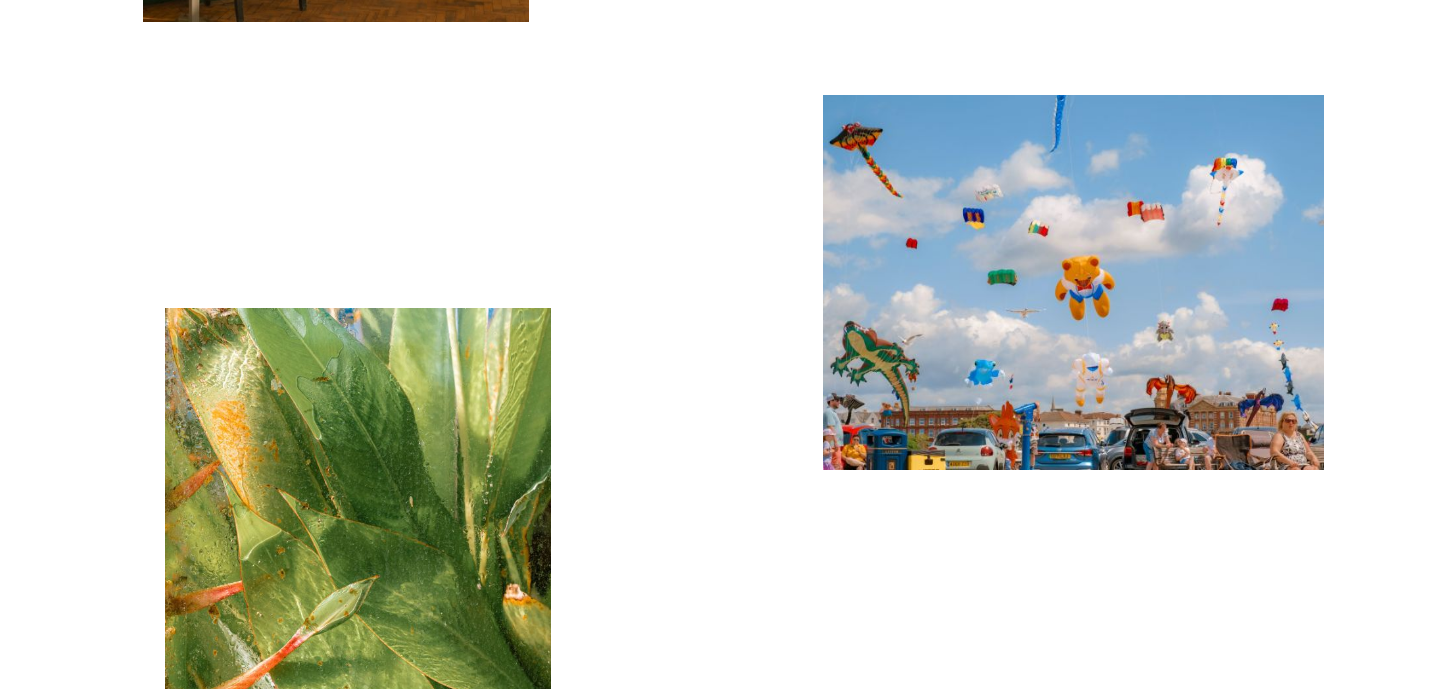 click at bounding box center (1073, 283) 